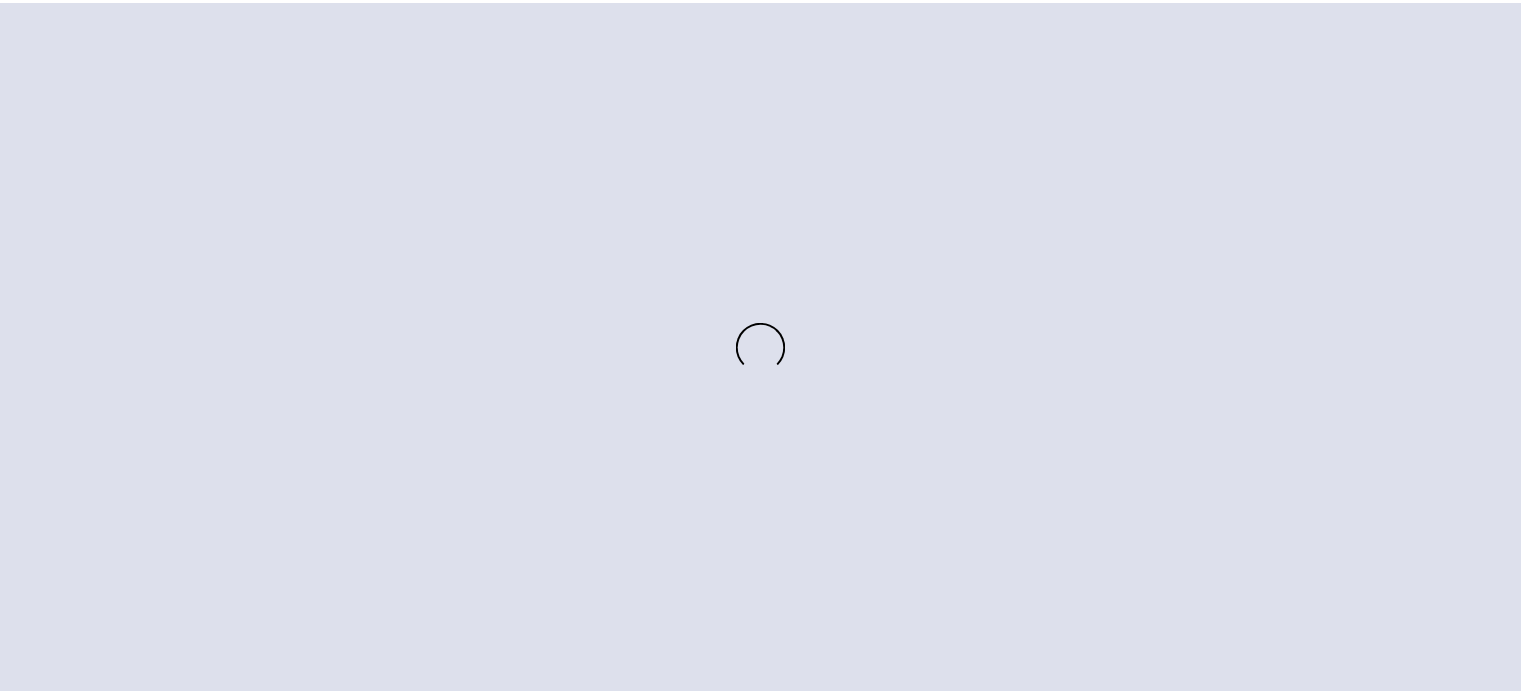 scroll, scrollTop: 0, scrollLeft: 0, axis: both 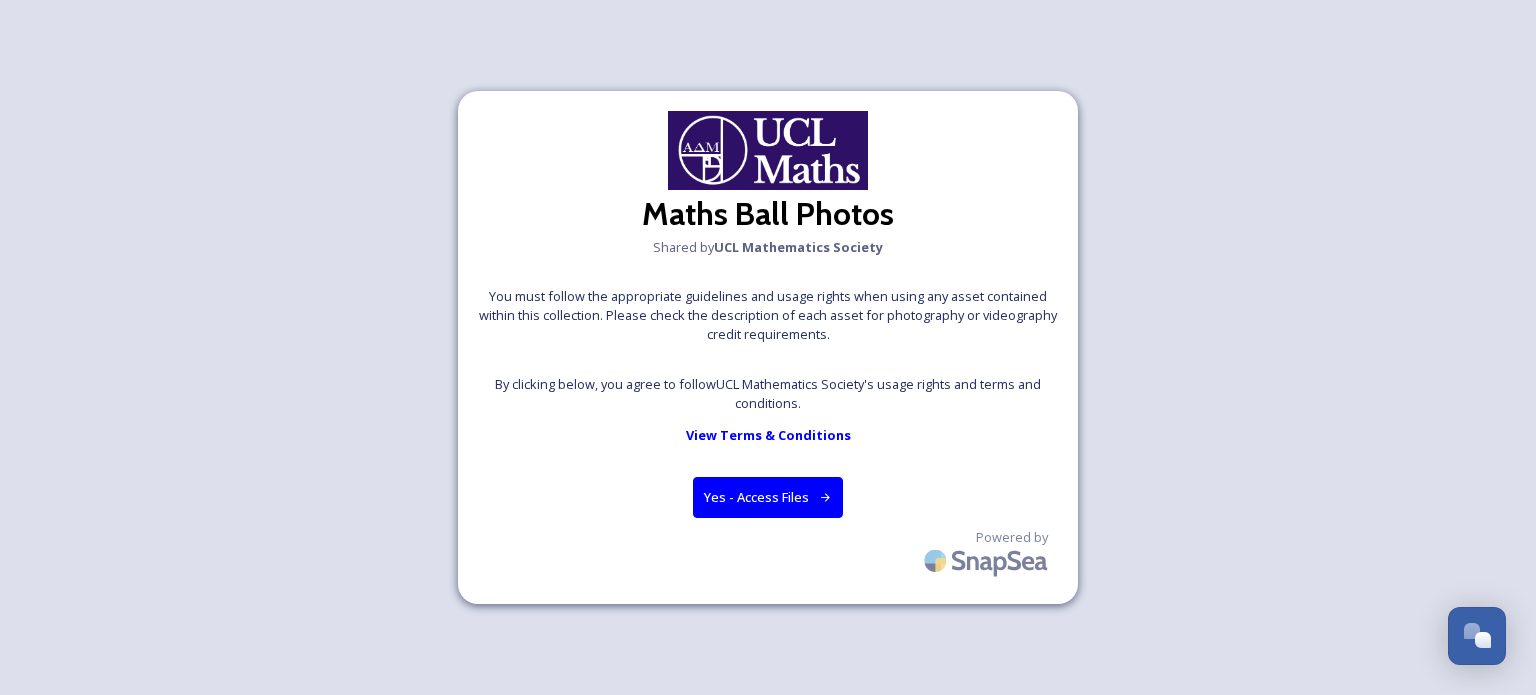 click on "Yes - Access Files" at bounding box center [768, 497] 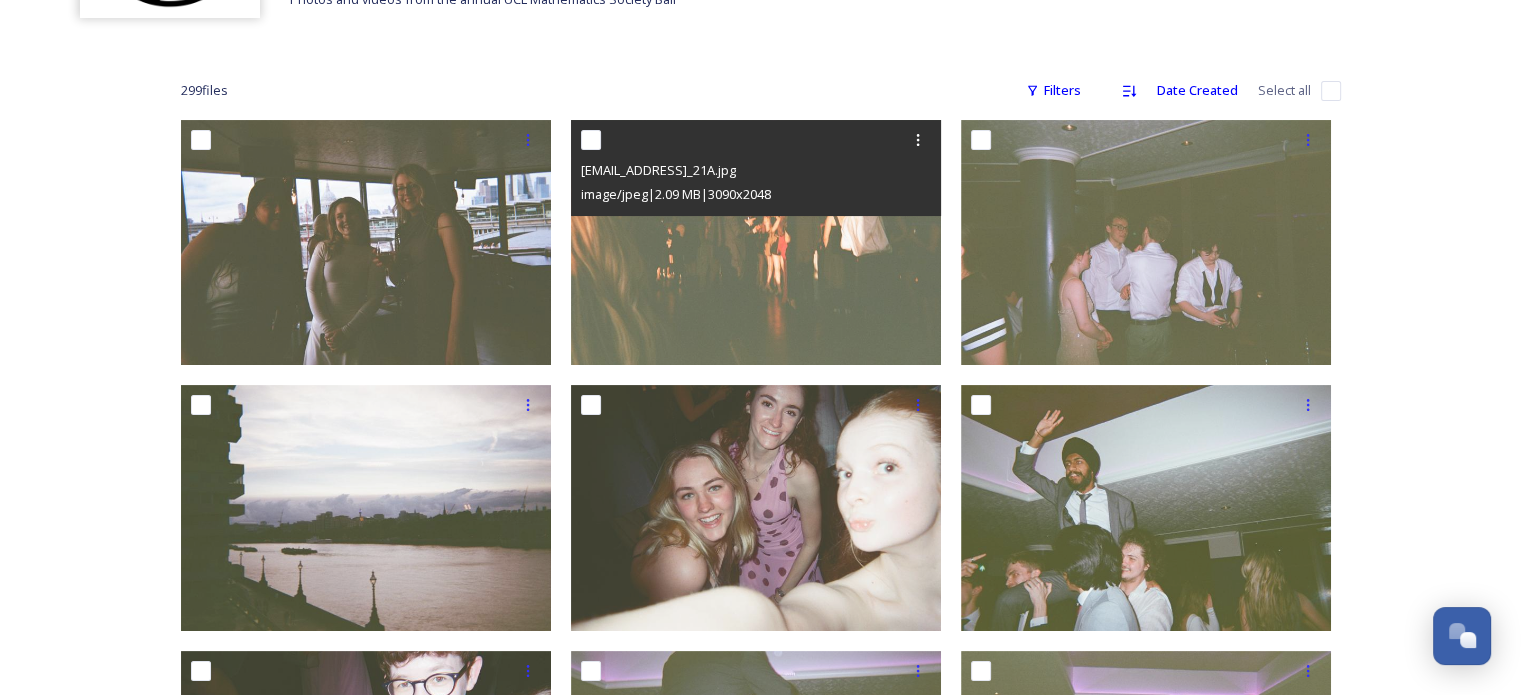 scroll, scrollTop: 256, scrollLeft: 0, axis: vertical 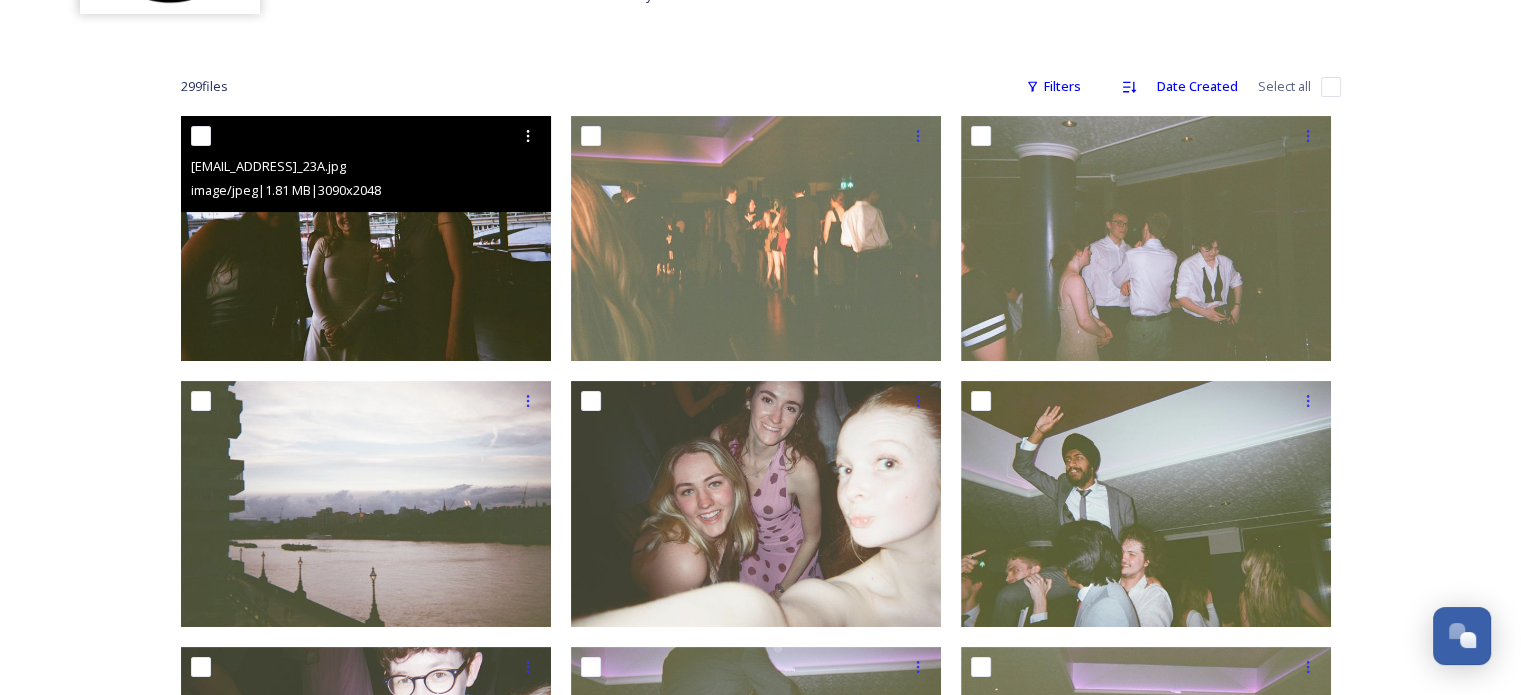 click at bounding box center [366, 238] 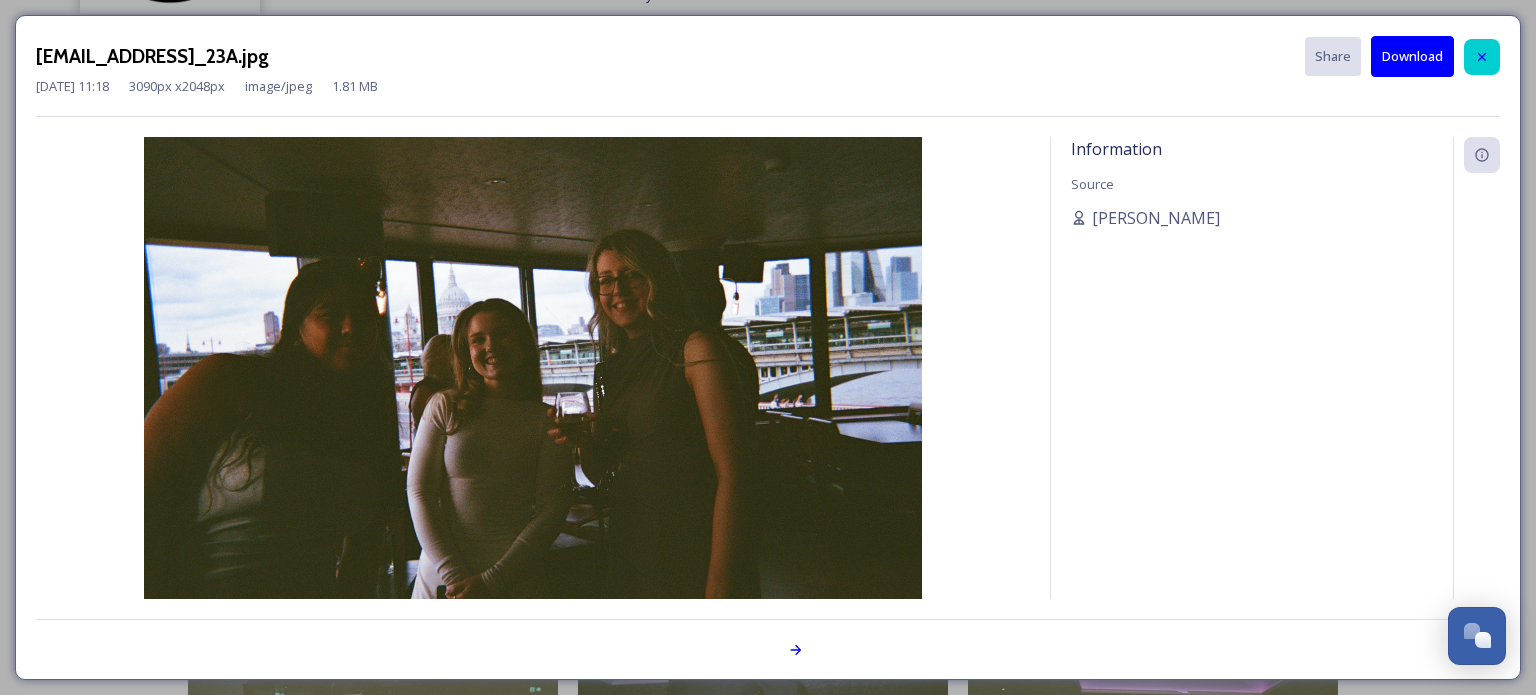 click at bounding box center [1482, 57] 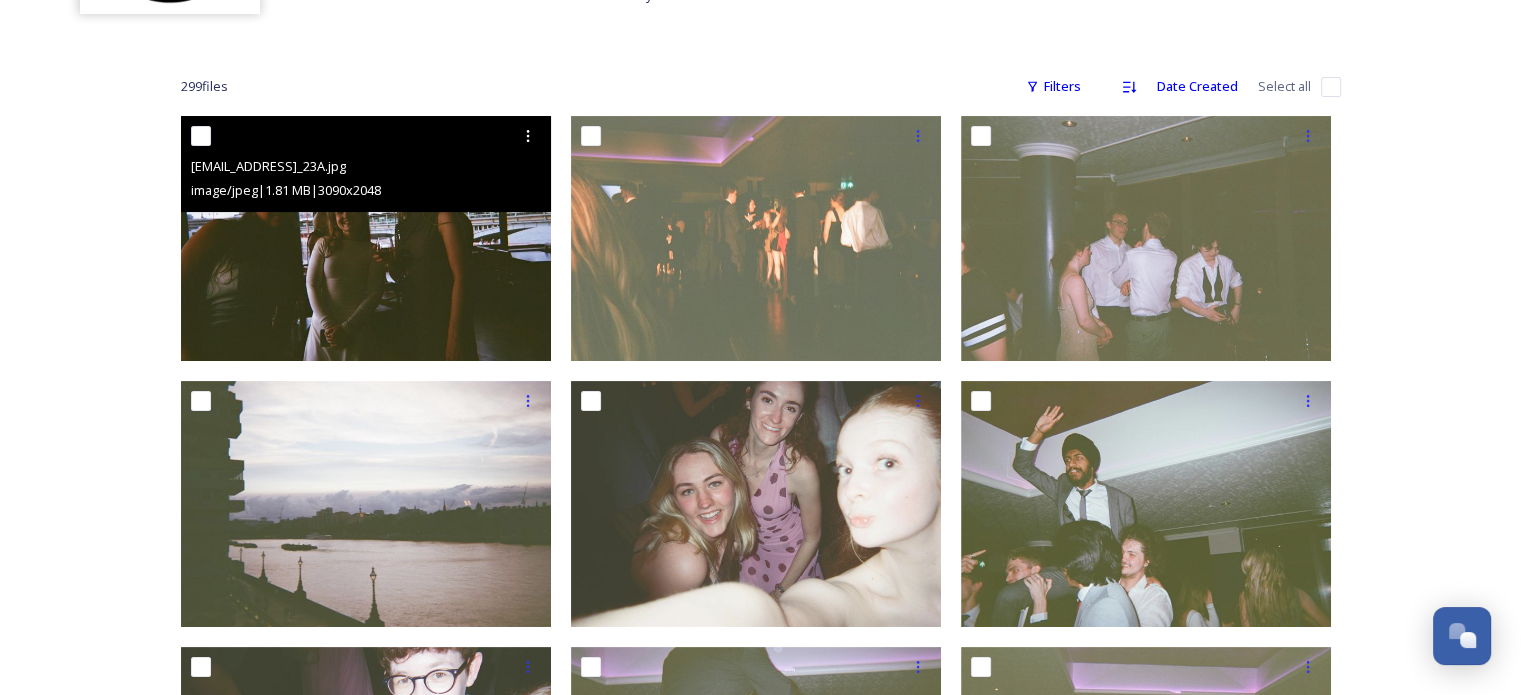 scroll, scrollTop: 0, scrollLeft: 0, axis: both 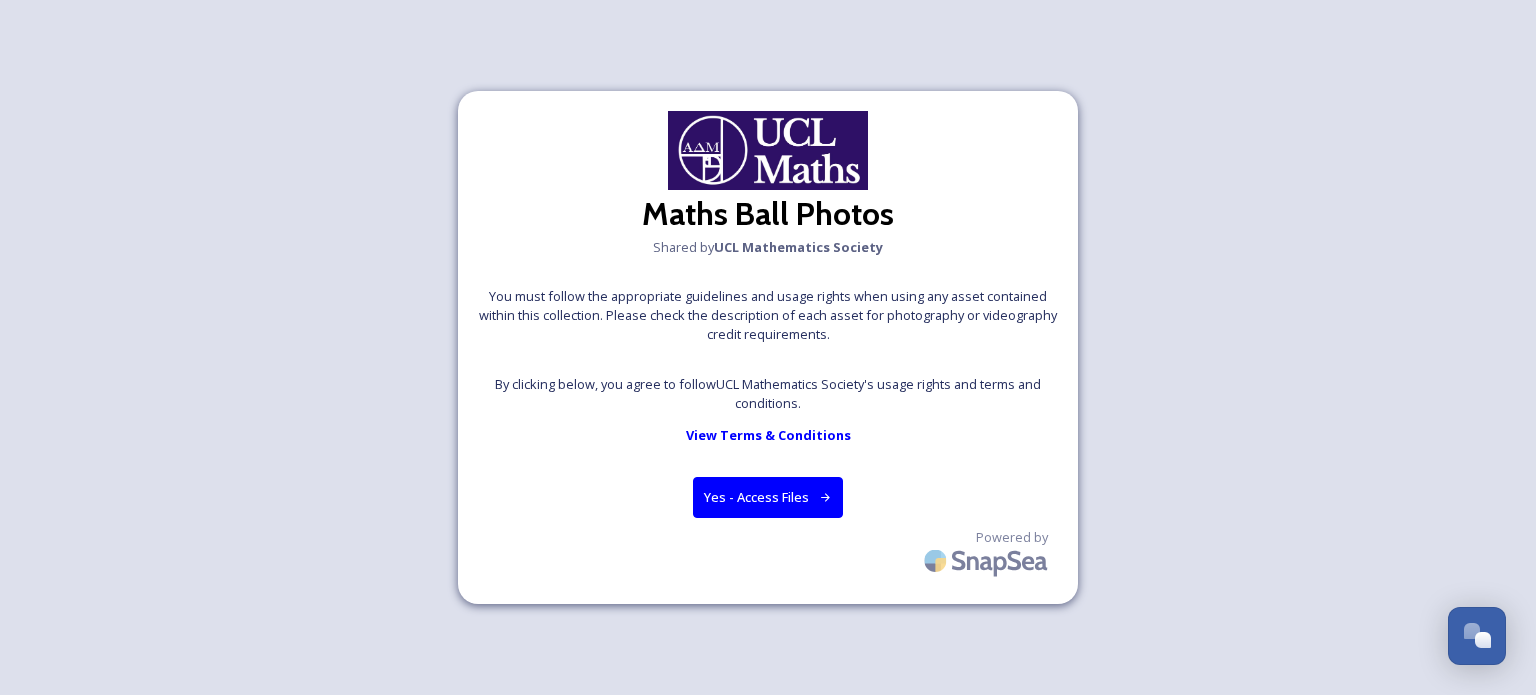click on "Yes - Access Files" at bounding box center (768, 497) 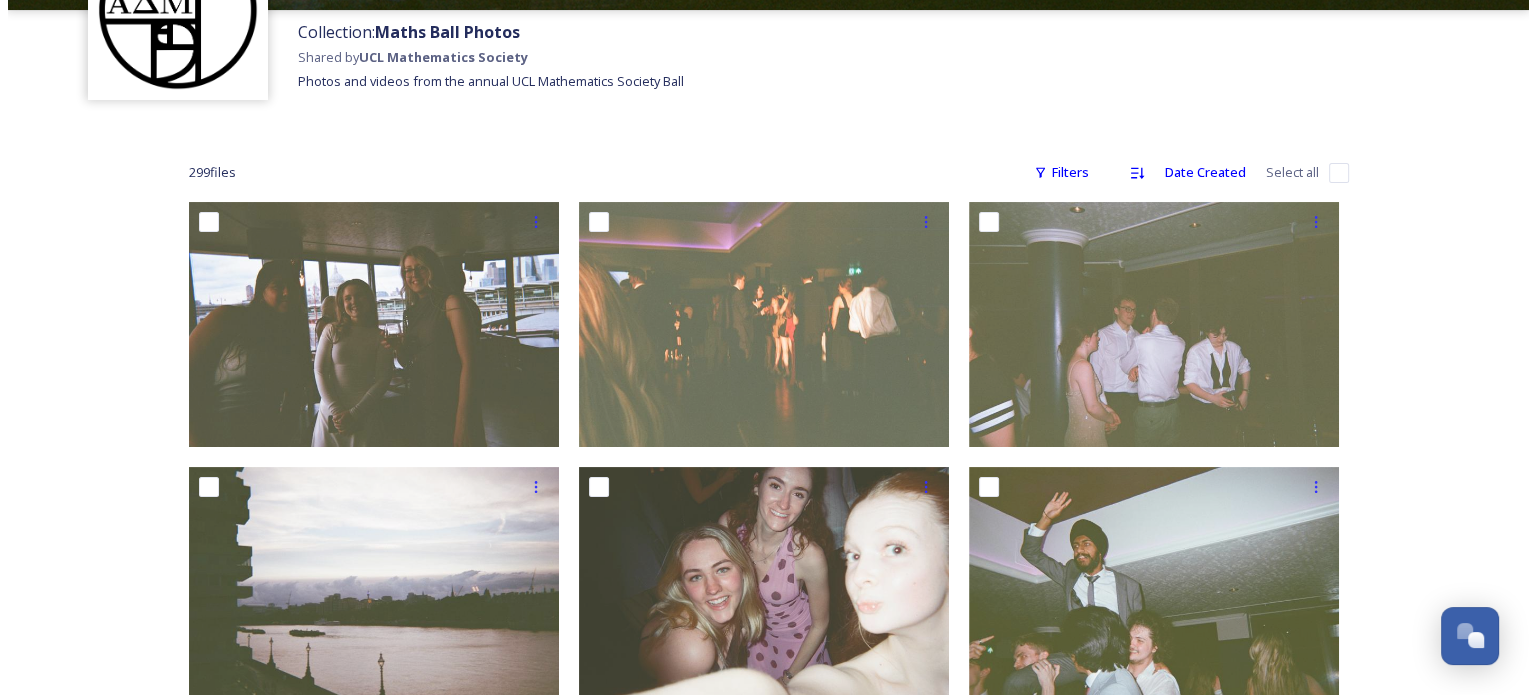 scroll, scrollTop: 176, scrollLeft: 0, axis: vertical 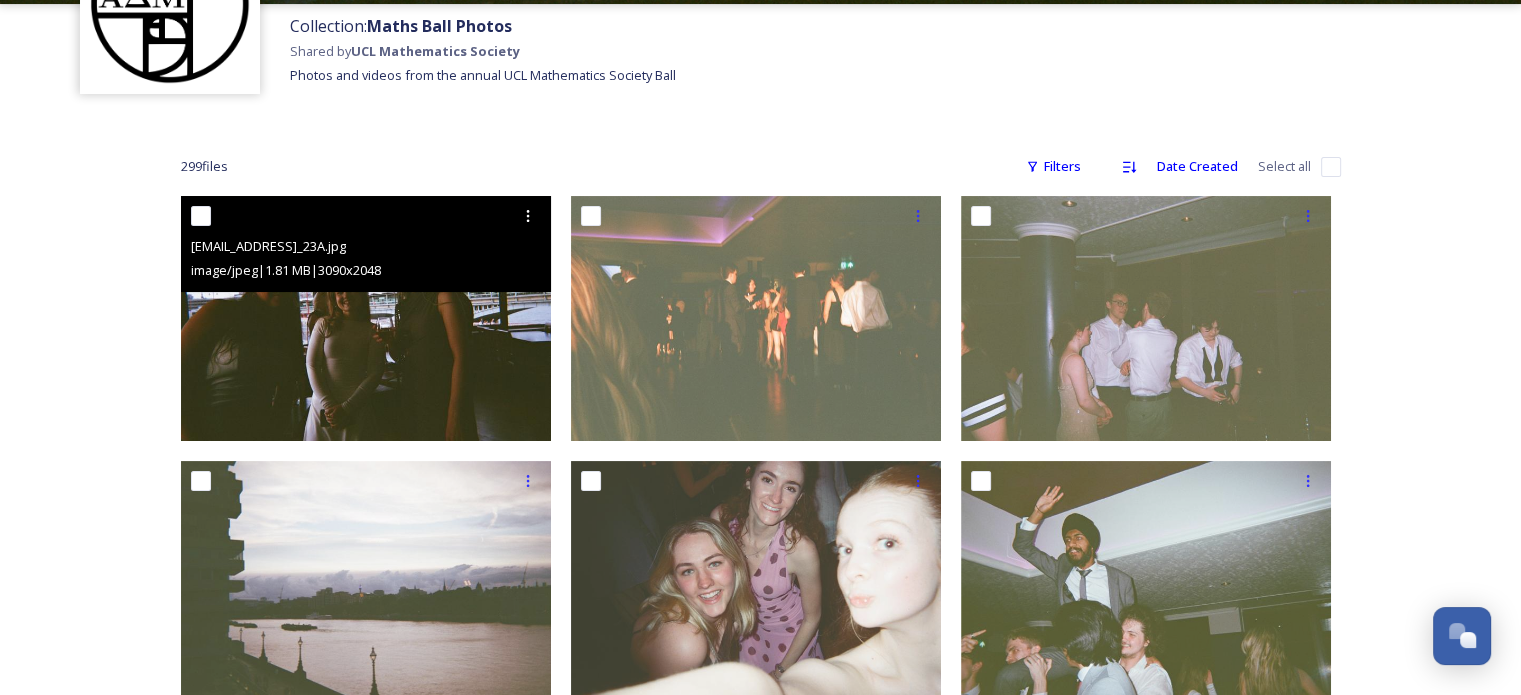 click at bounding box center (366, 318) 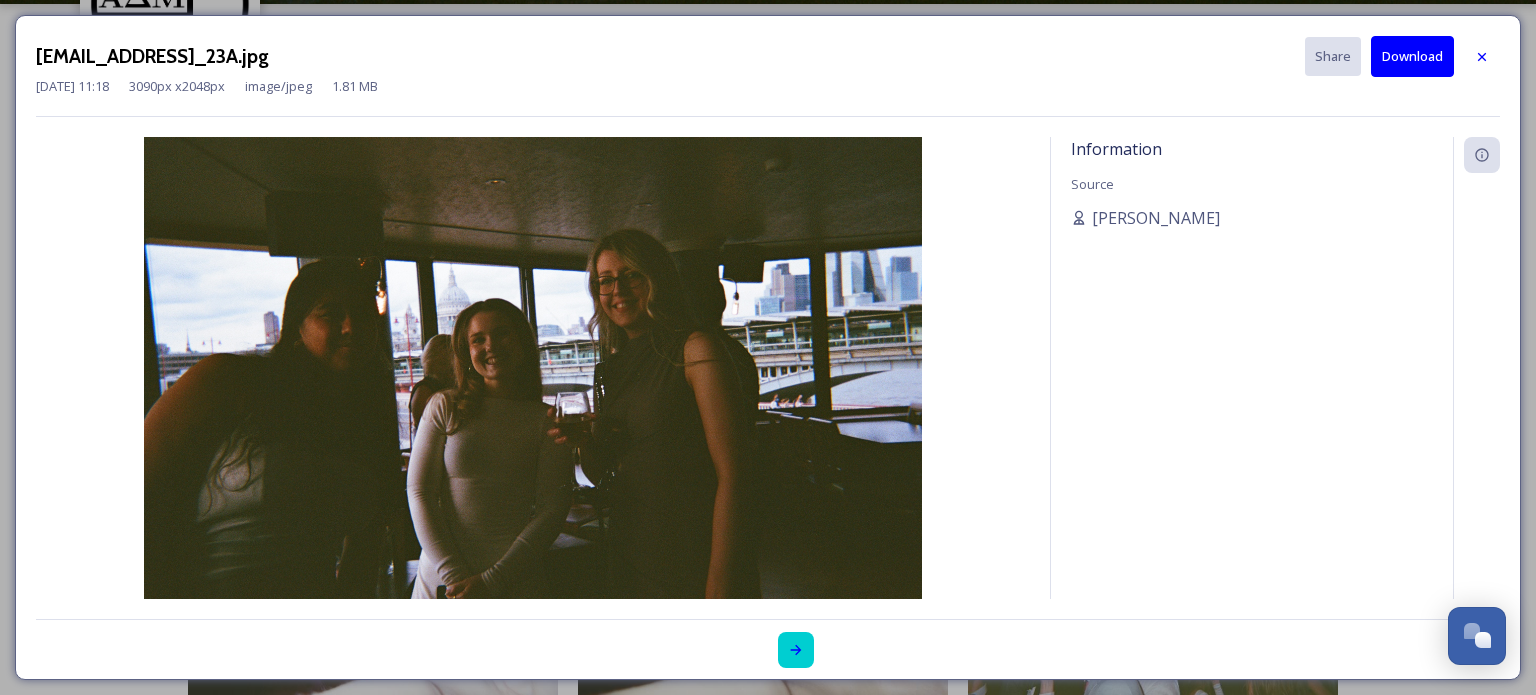 click at bounding box center (796, 650) 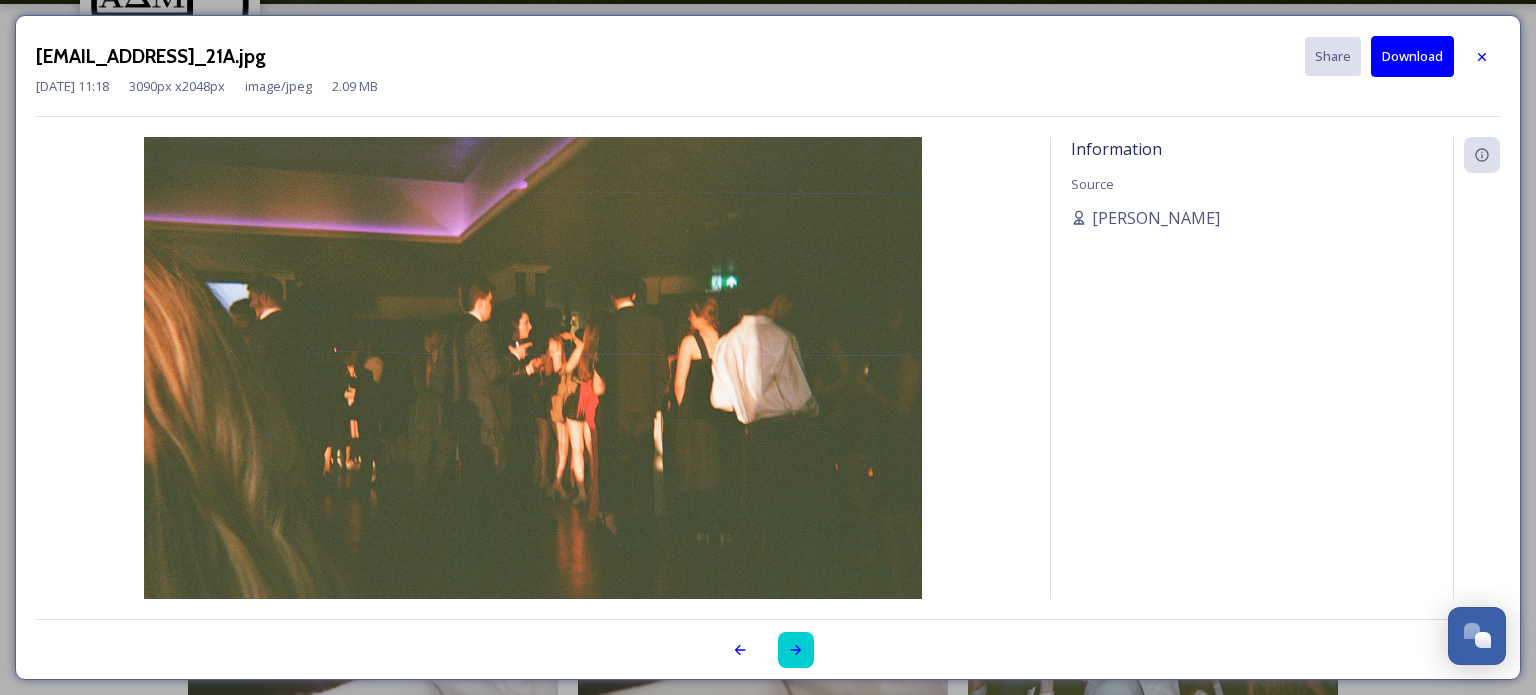 click at bounding box center [796, 650] 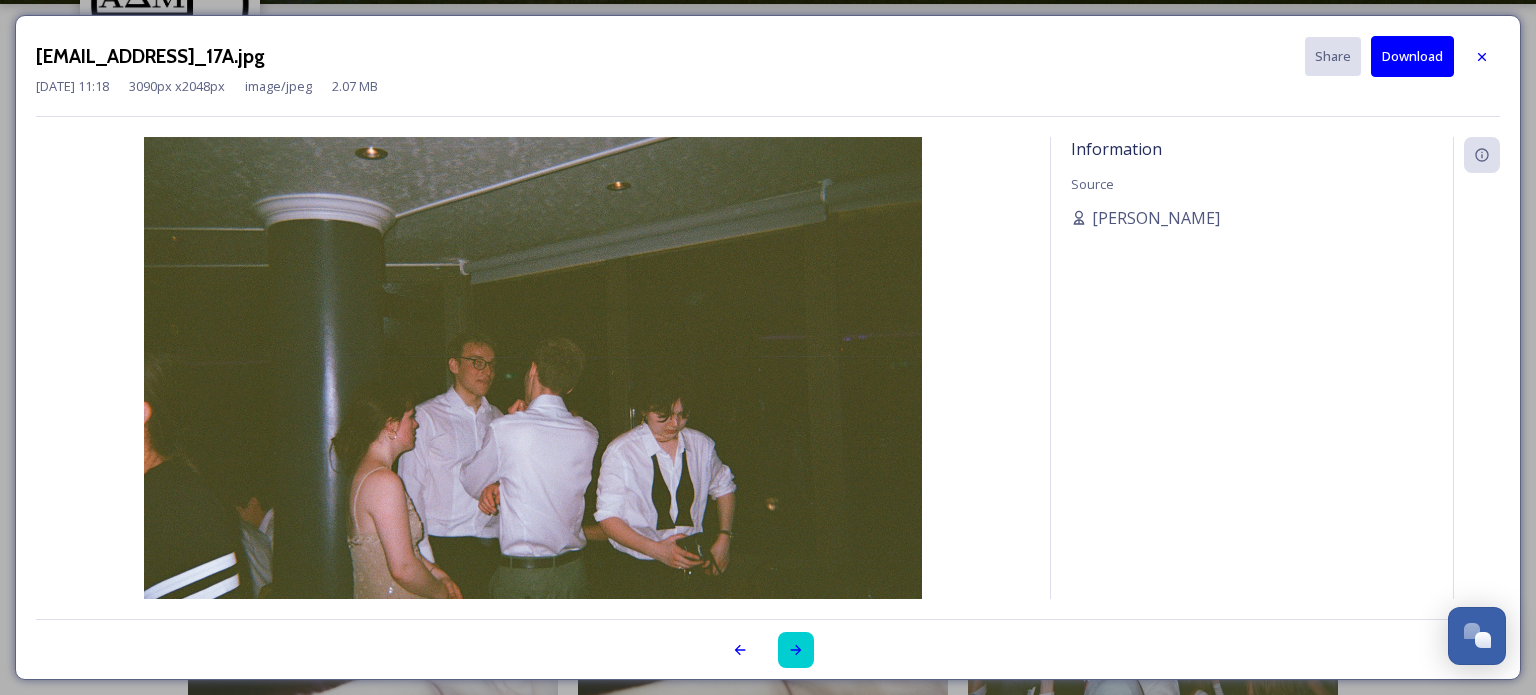 click at bounding box center (796, 650) 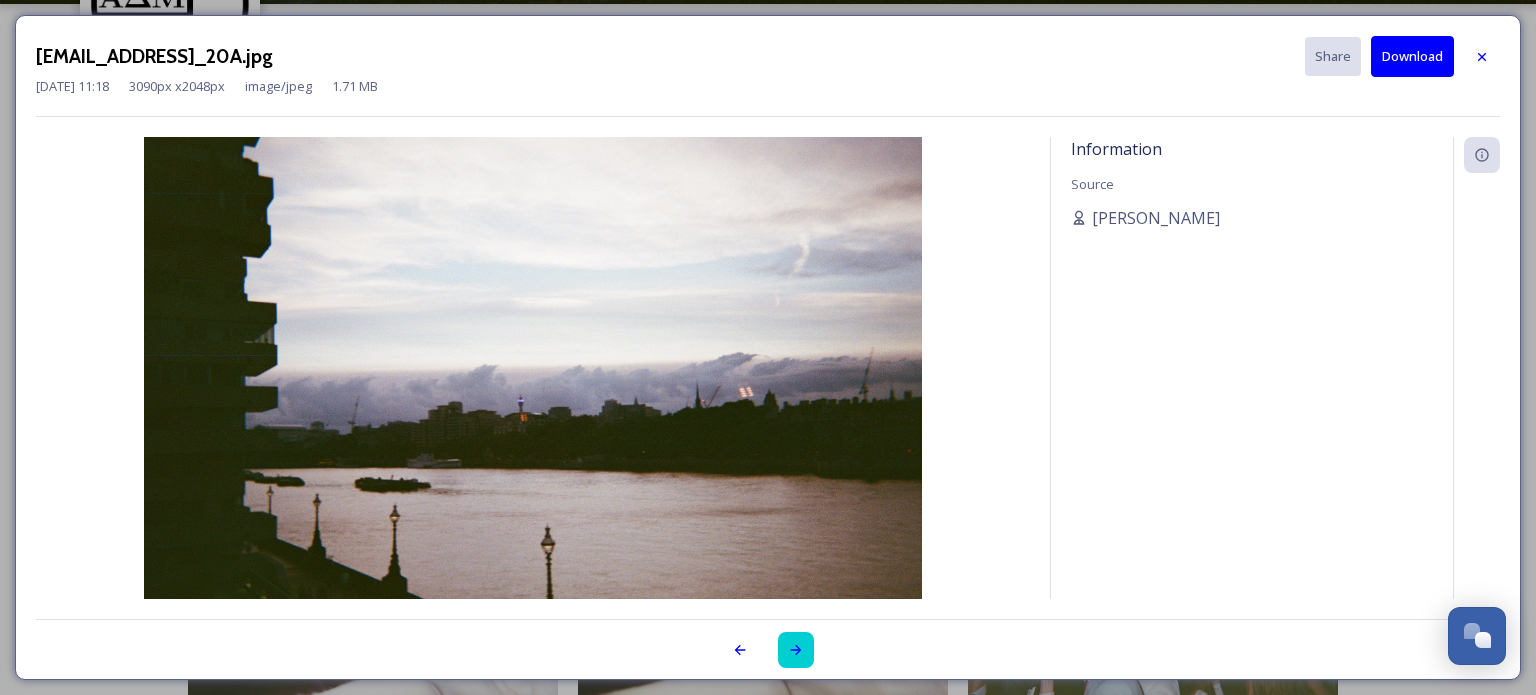 click at bounding box center (796, 650) 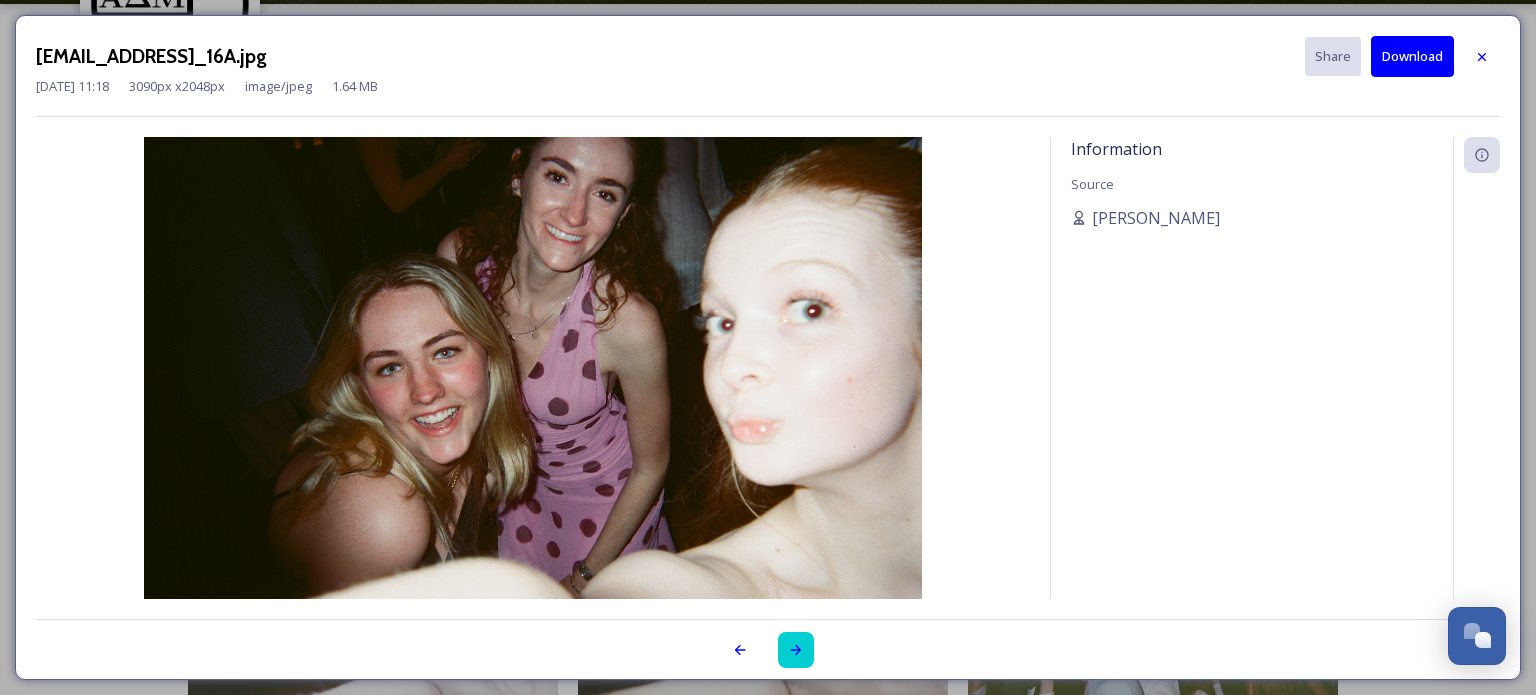 click at bounding box center [796, 650] 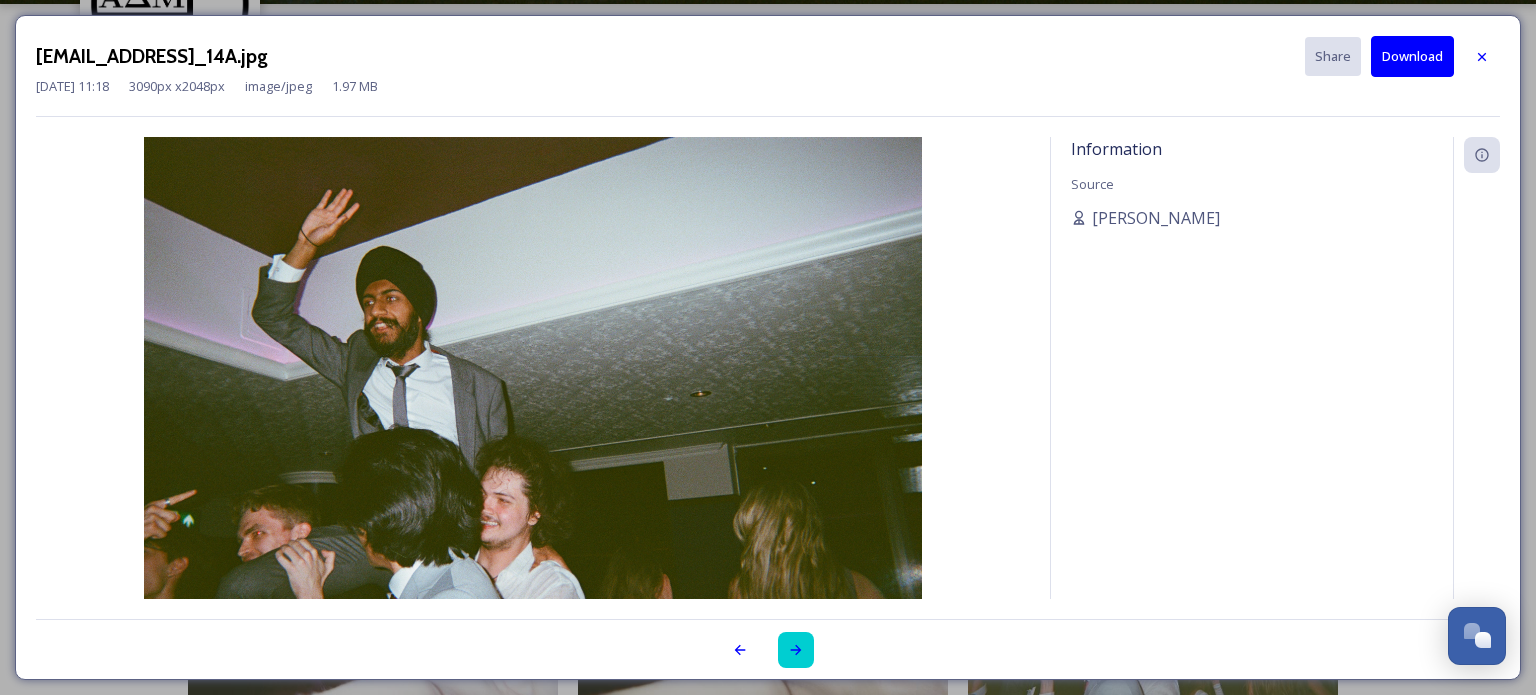 click at bounding box center [796, 650] 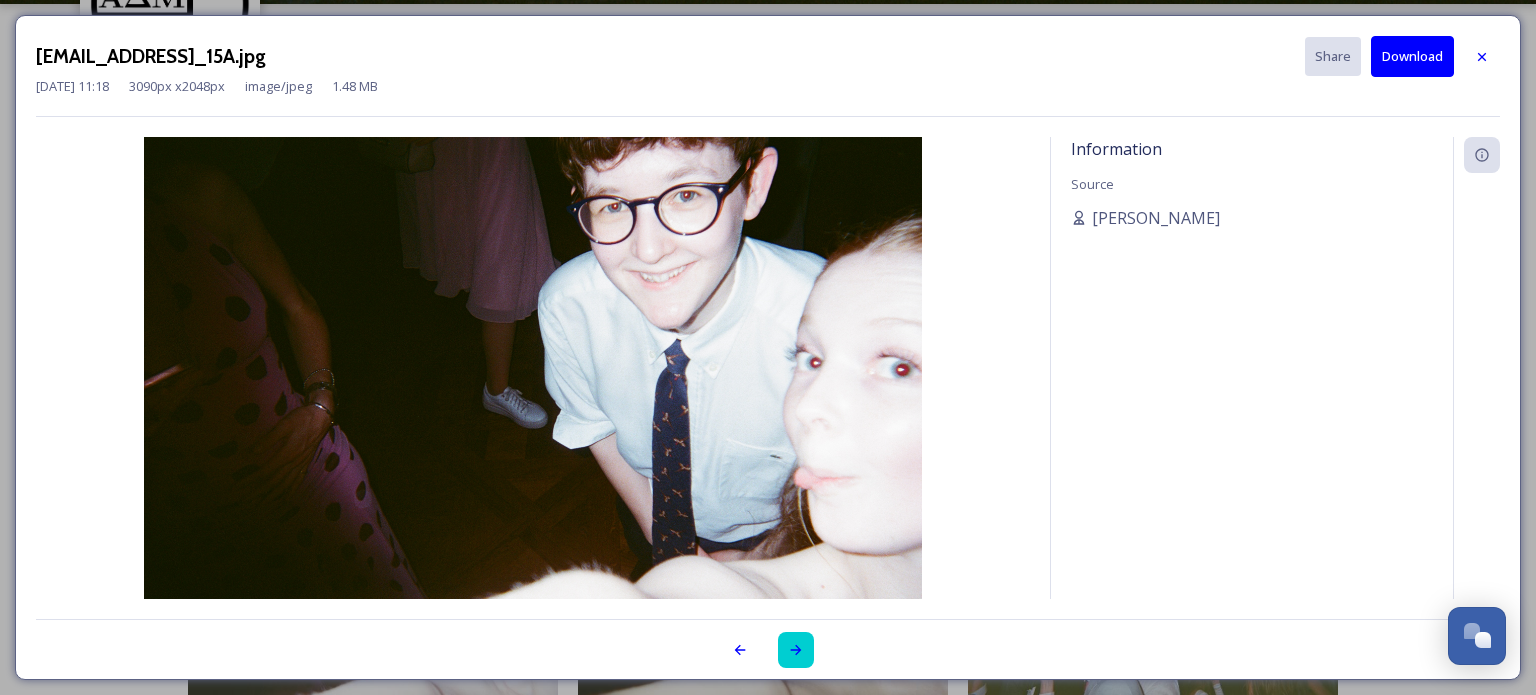 click at bounding box center (796, 650) 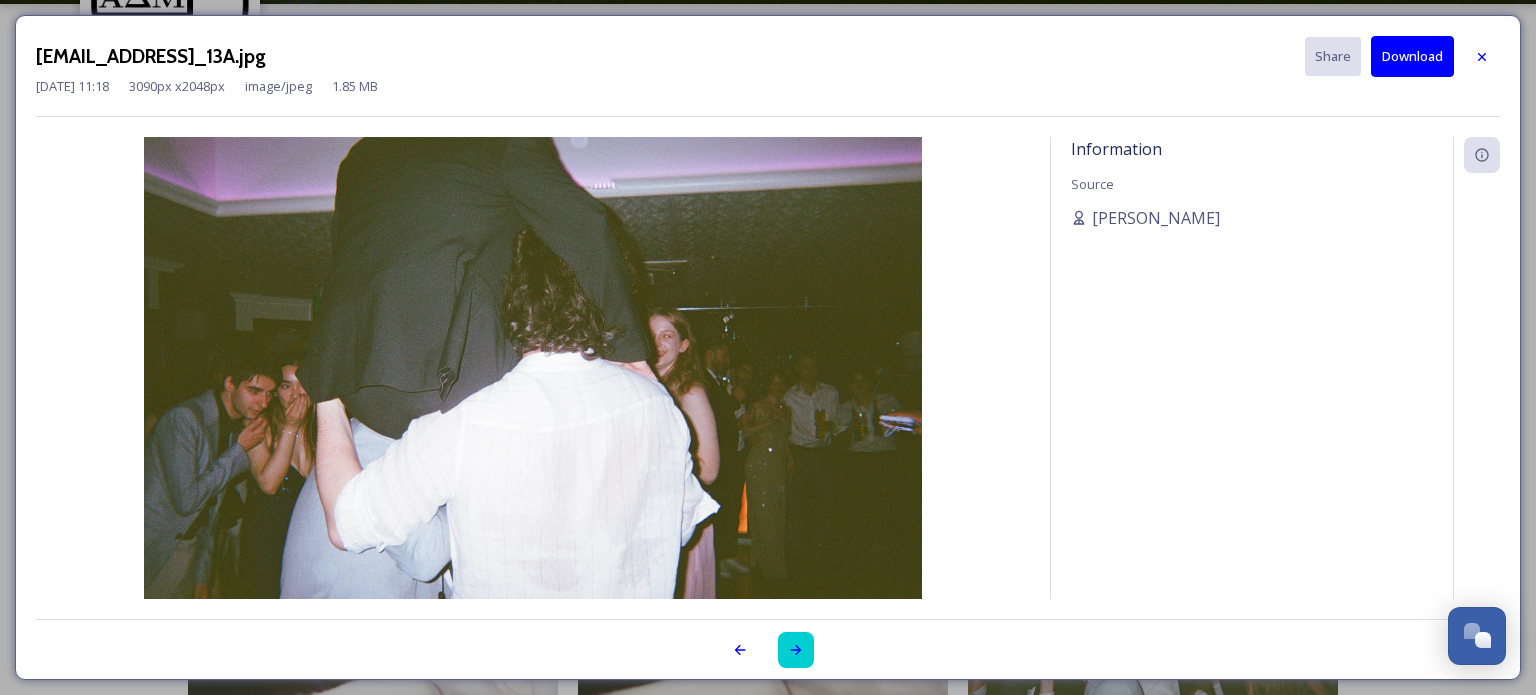 click at bounding box center (796, 650) 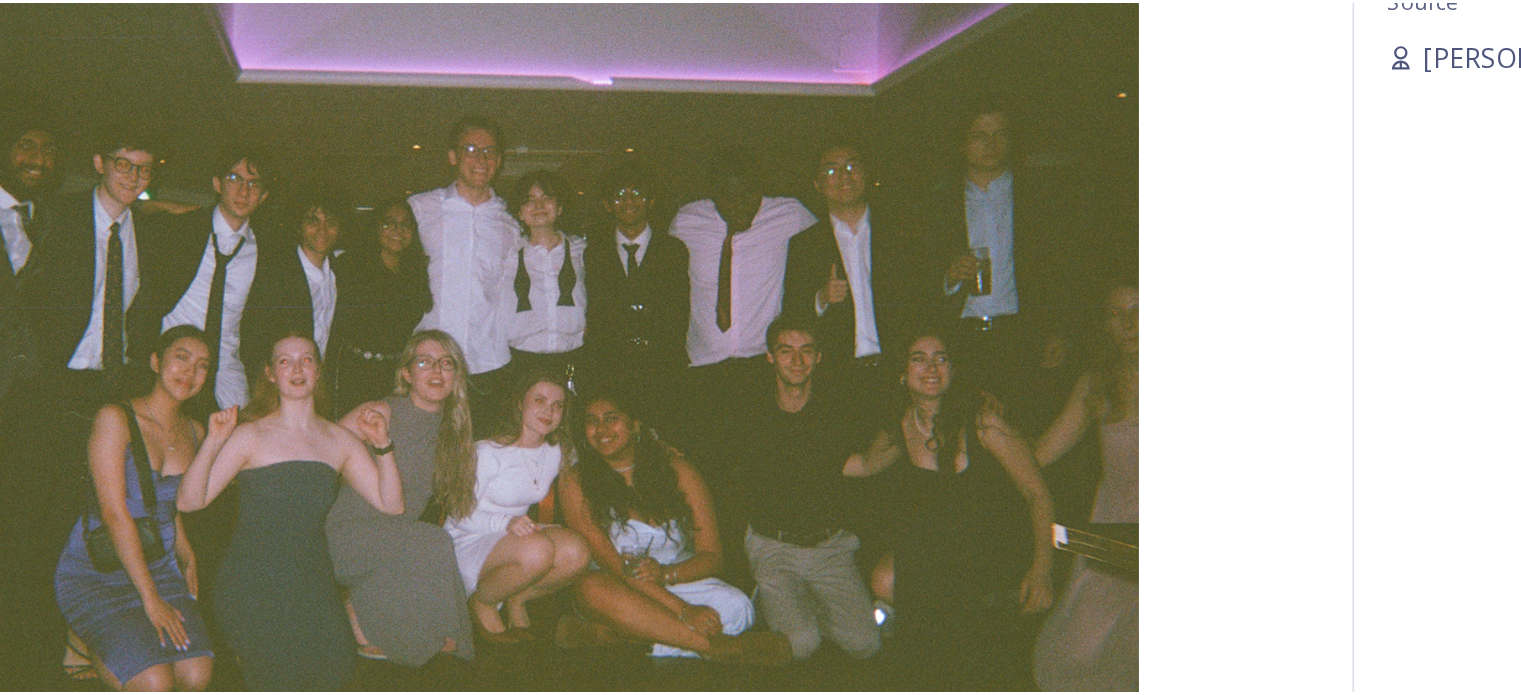 scroll, scrollTop: 176, scrollLeft: 0, axis: vertical 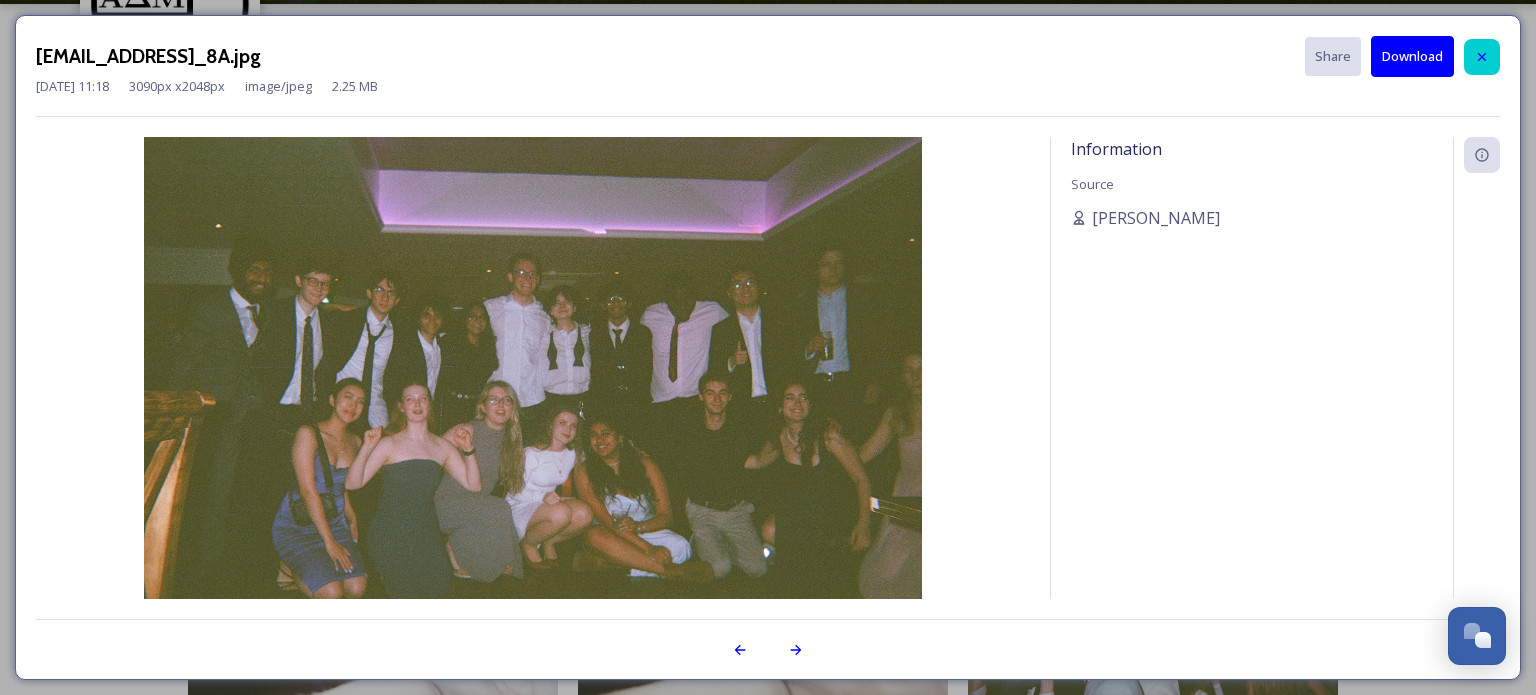 click at bounding box center [1482, 57] 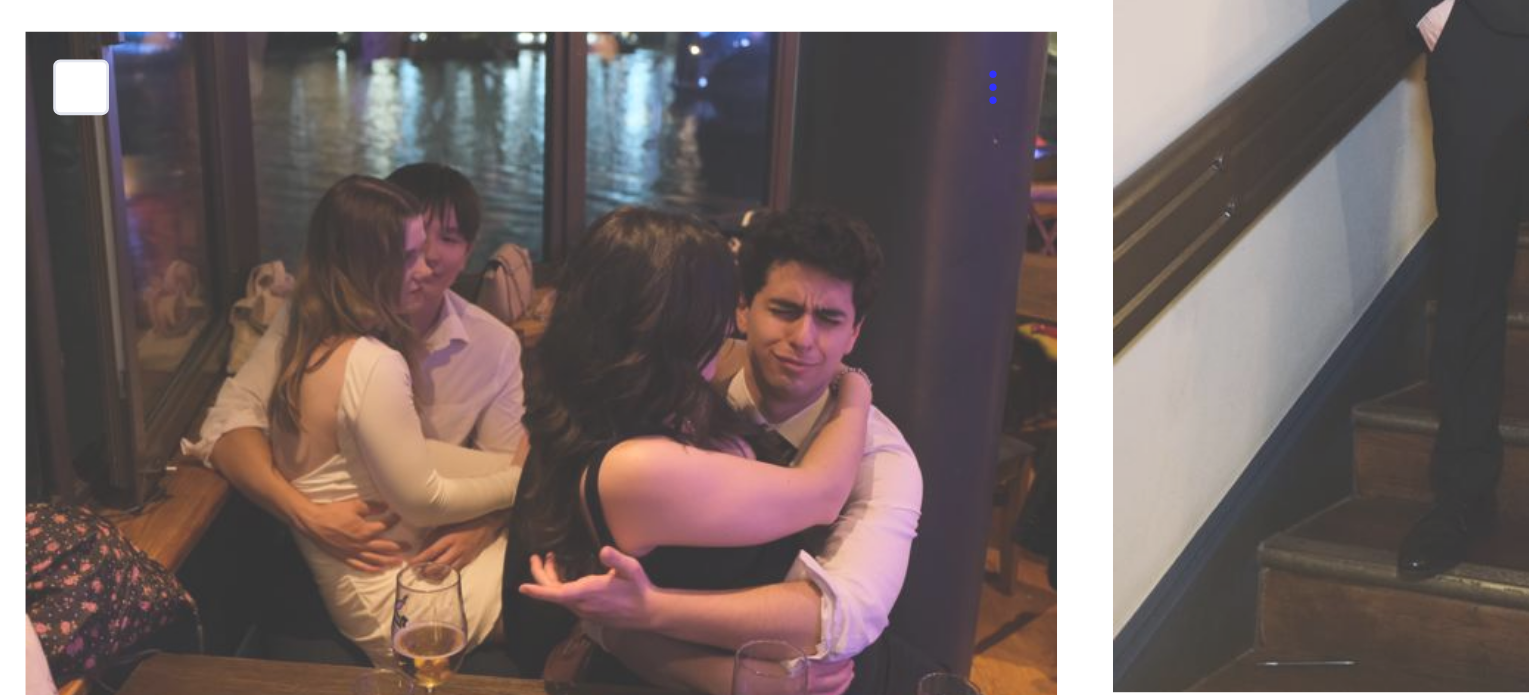 scroll, scrollTop: 20723, scrollLeft: 0, axis: vertical 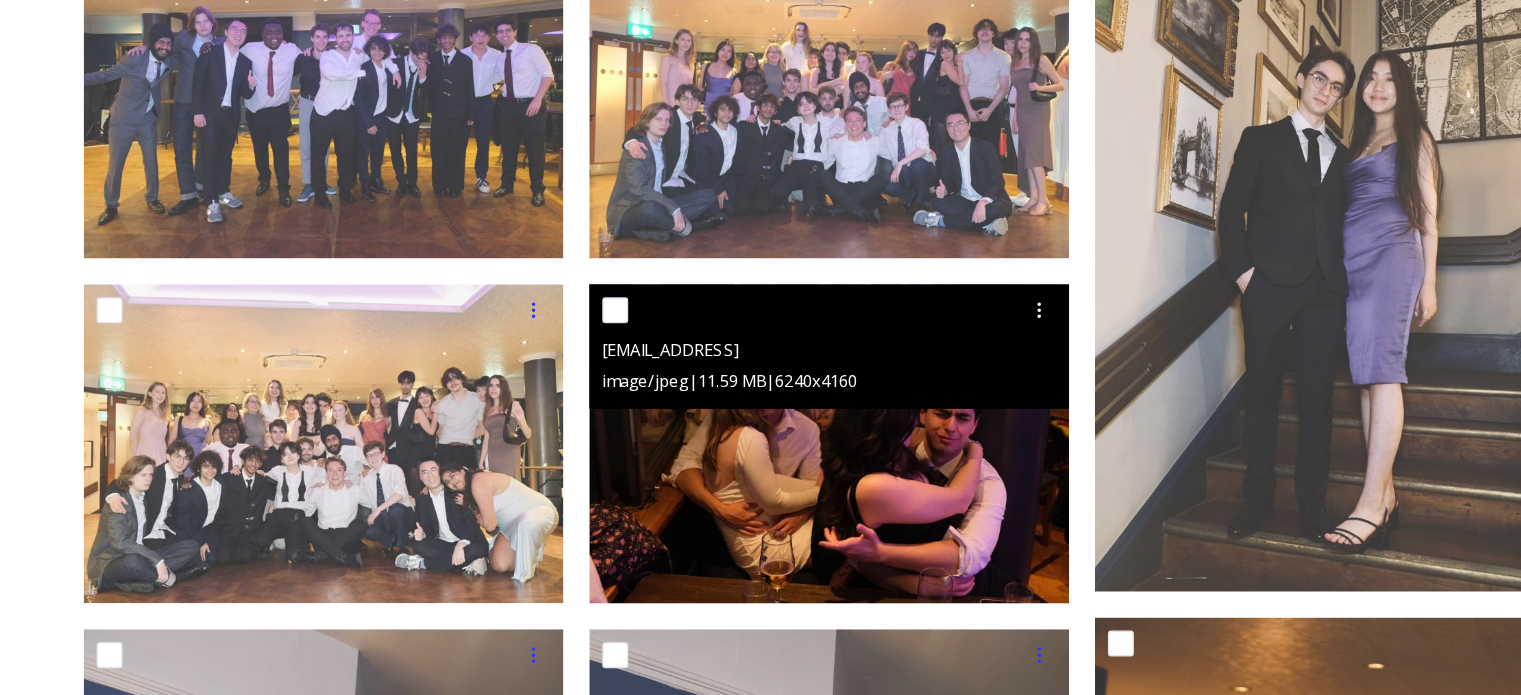 click at bounding box center (756, 501) 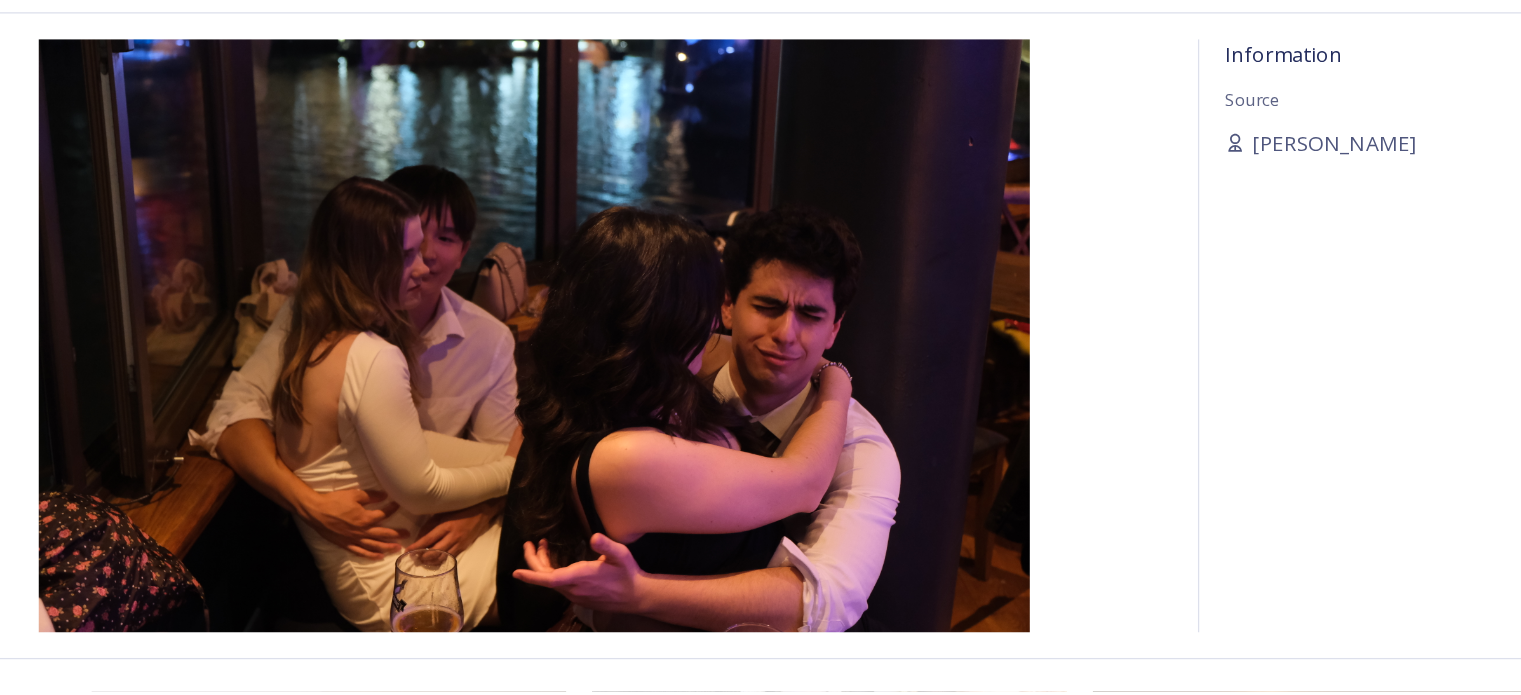 scroll, scrollTop: 20723, scrollLeft: 0, axis: vertical 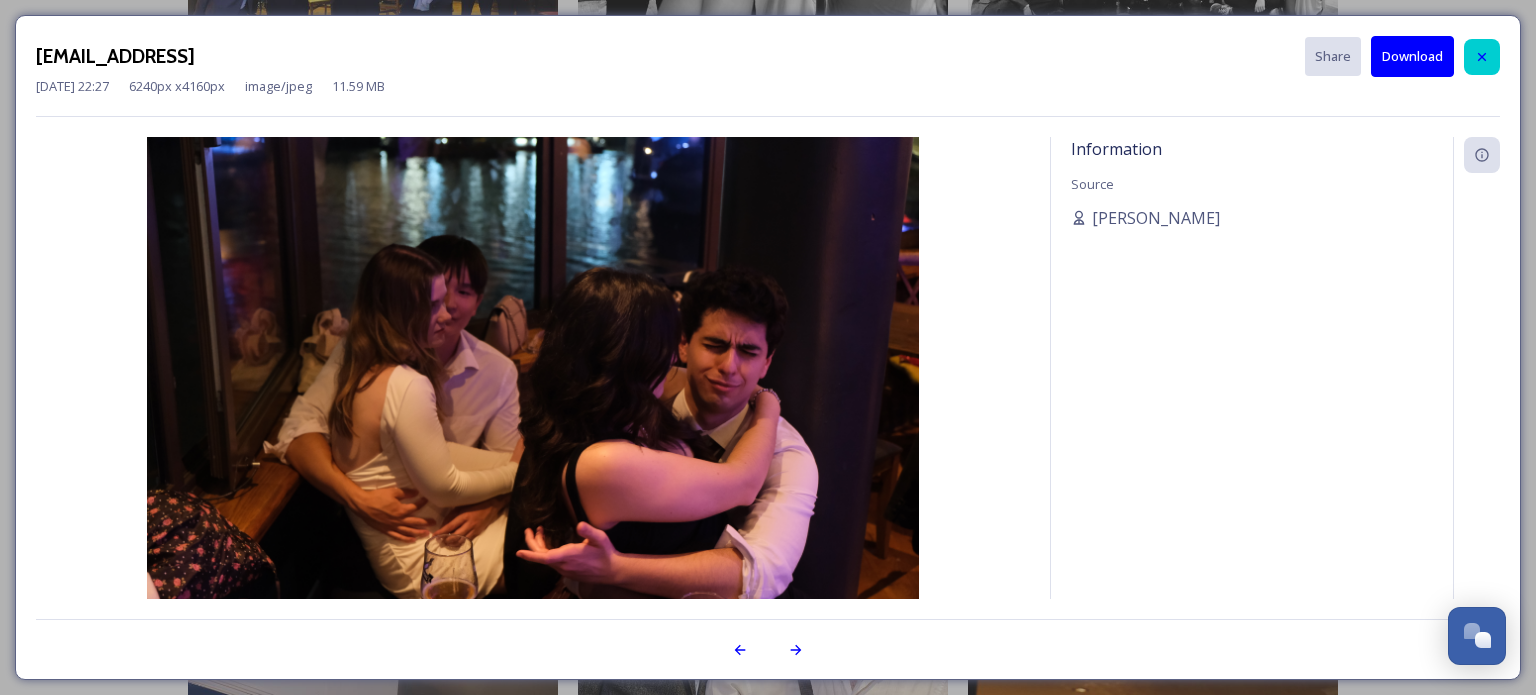 click 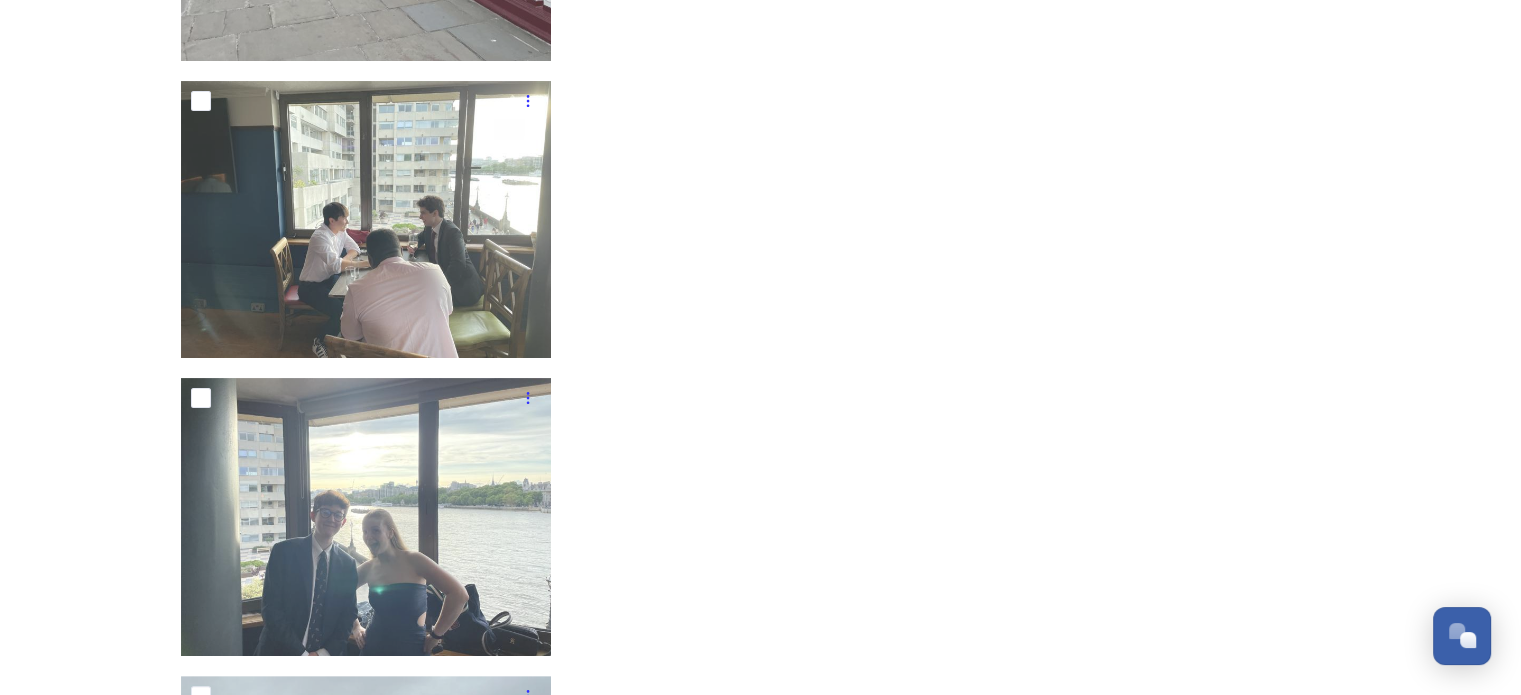 scroll, scrollTop: 46496, scrollLeft: 0, axis: vertical 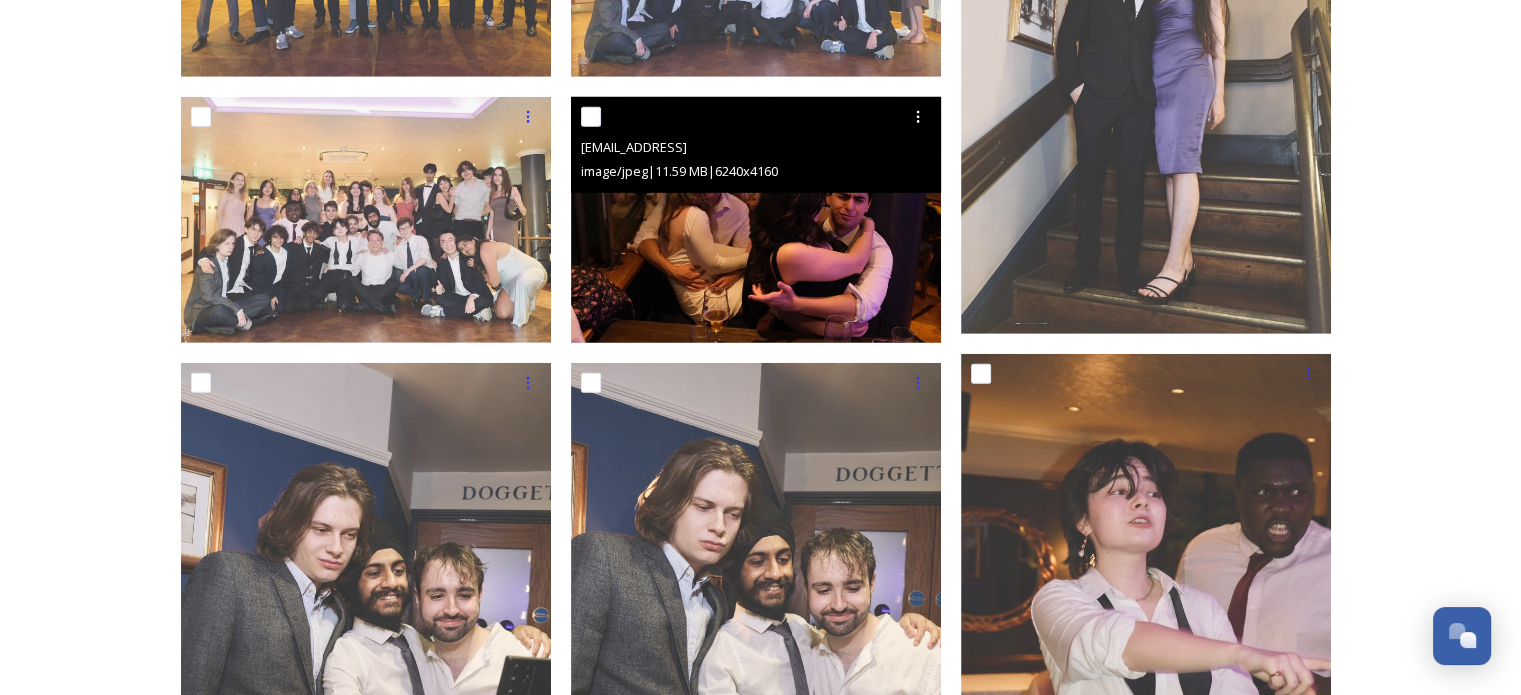 click at bounding box center [756, 220] 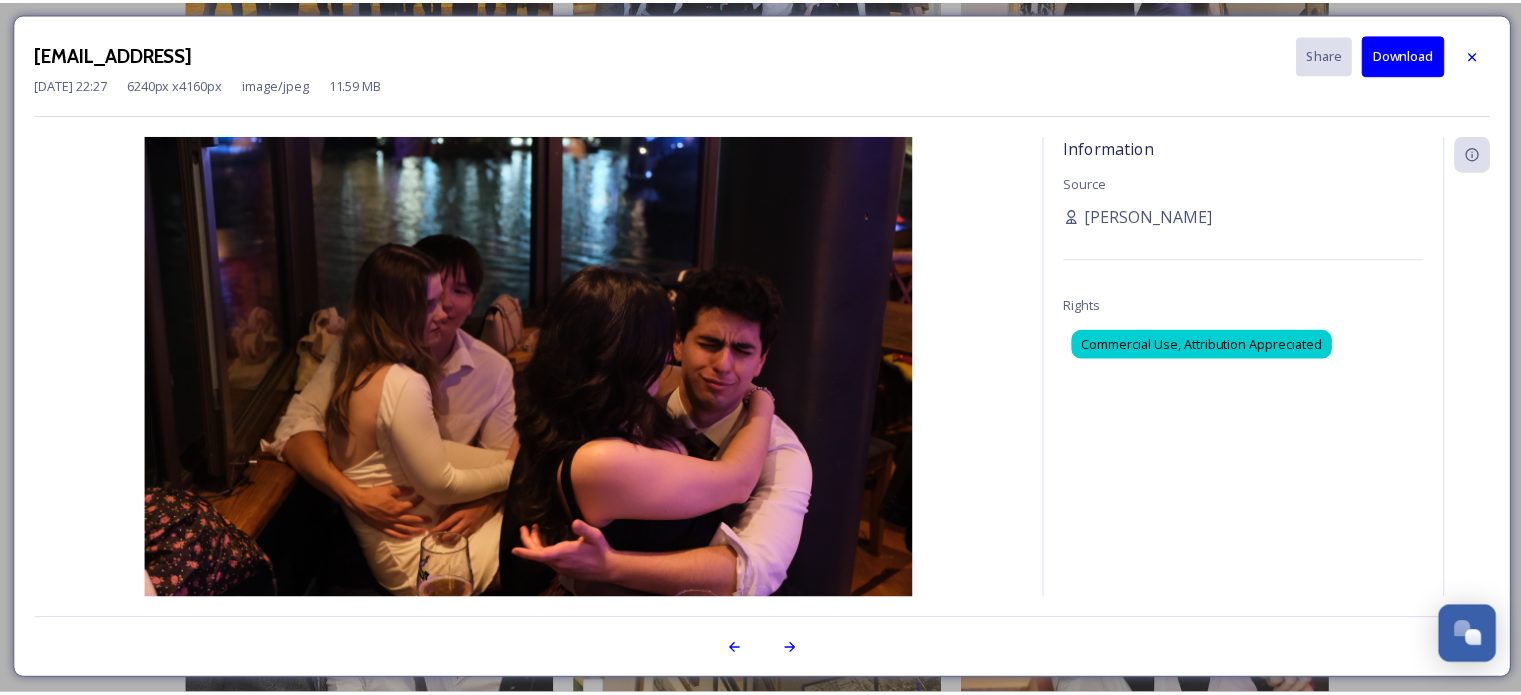 scroll, scrollTop: 21004, scrollLeft: 0, axis: vertical 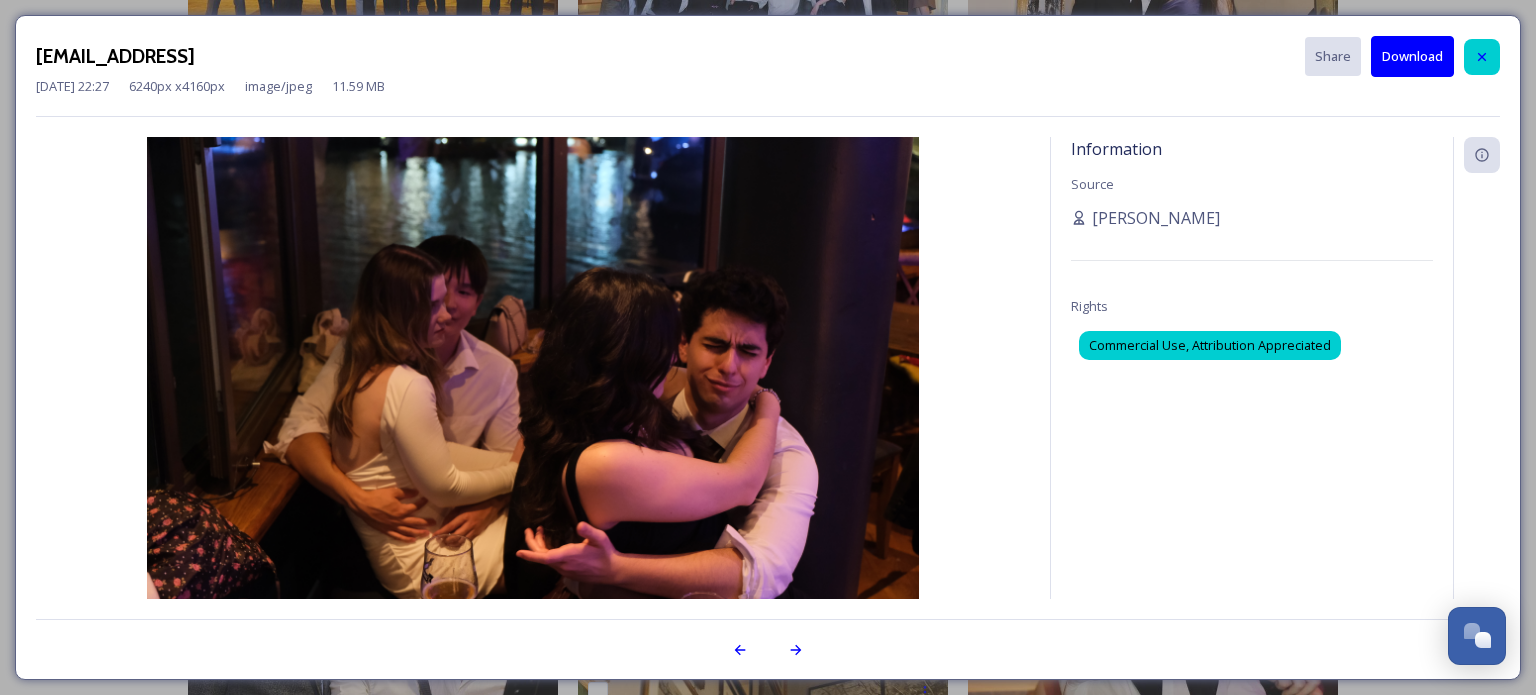 click at bounding box center (1482, 57) 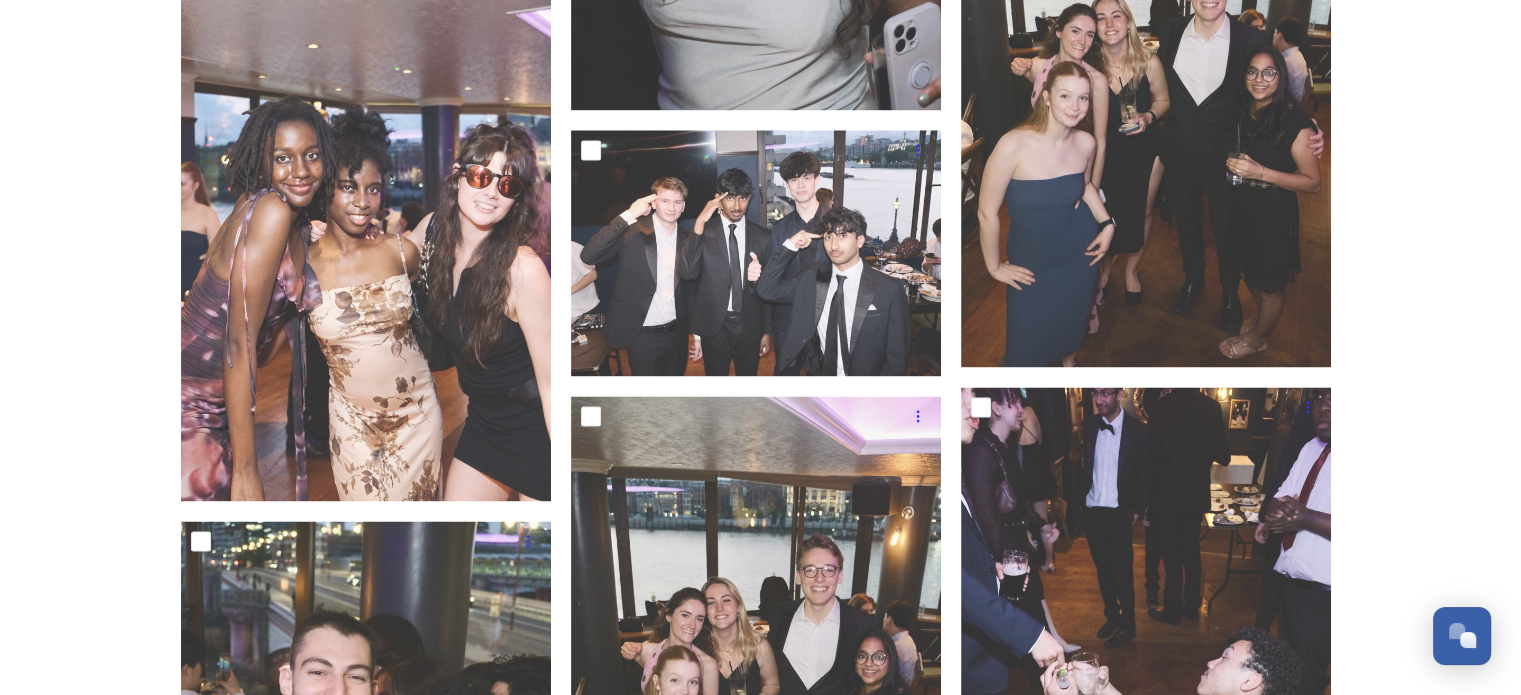 scroll, scrollTop: 33497, scrollLeft: 0, axis: vertical 